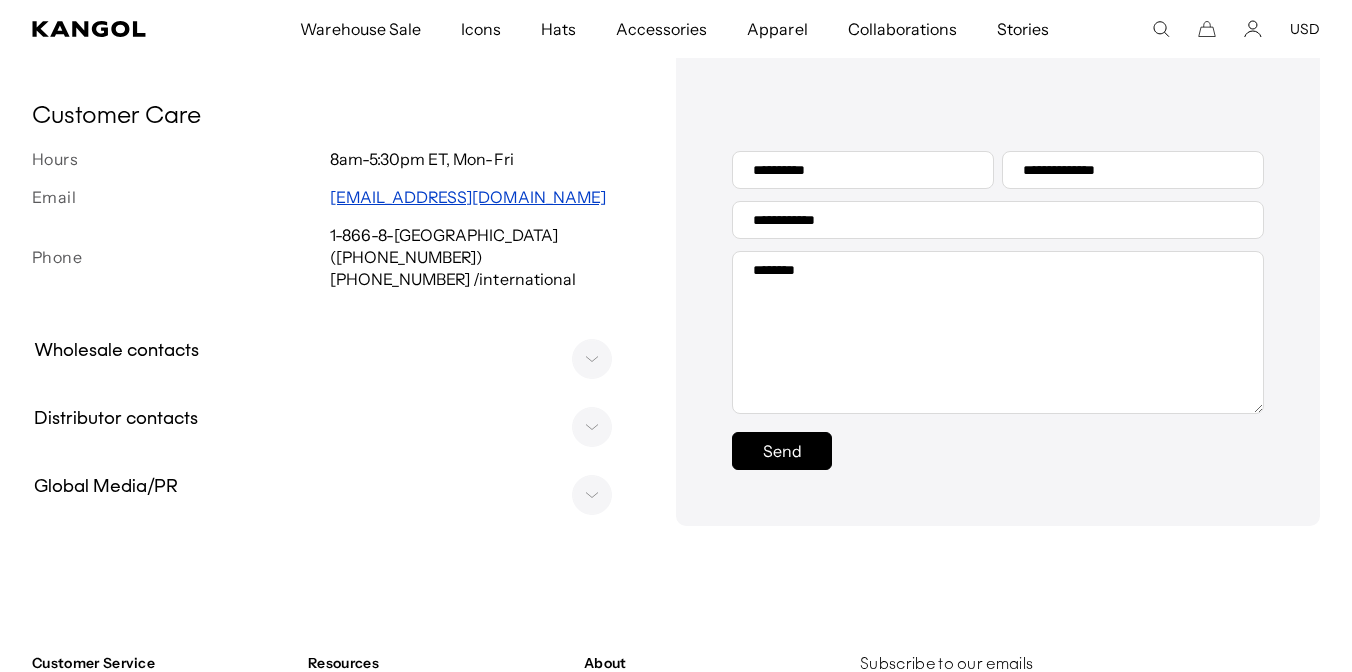 scroll, scrollTop: 551, scrollLeft: 0, axis: vertical 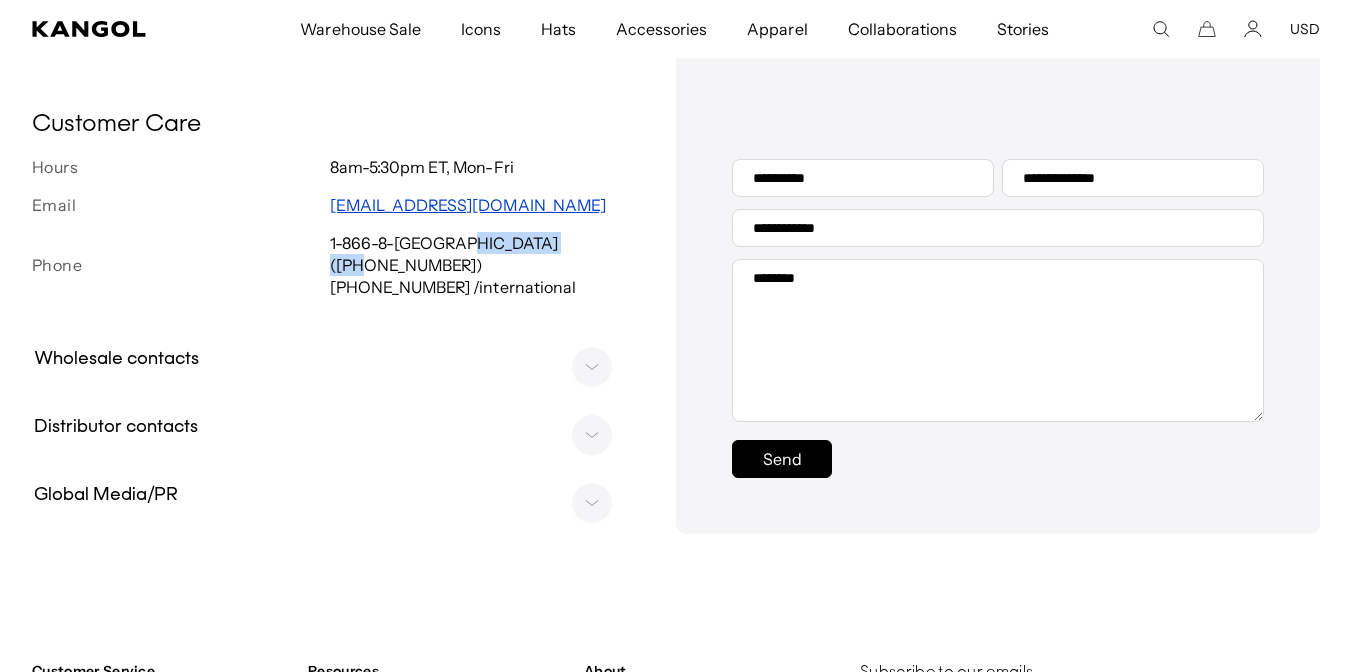 drag, startPoint x: 476, startPoint y: 266, endPoint x: 595, endPoint y: 265, distance: 119.0042 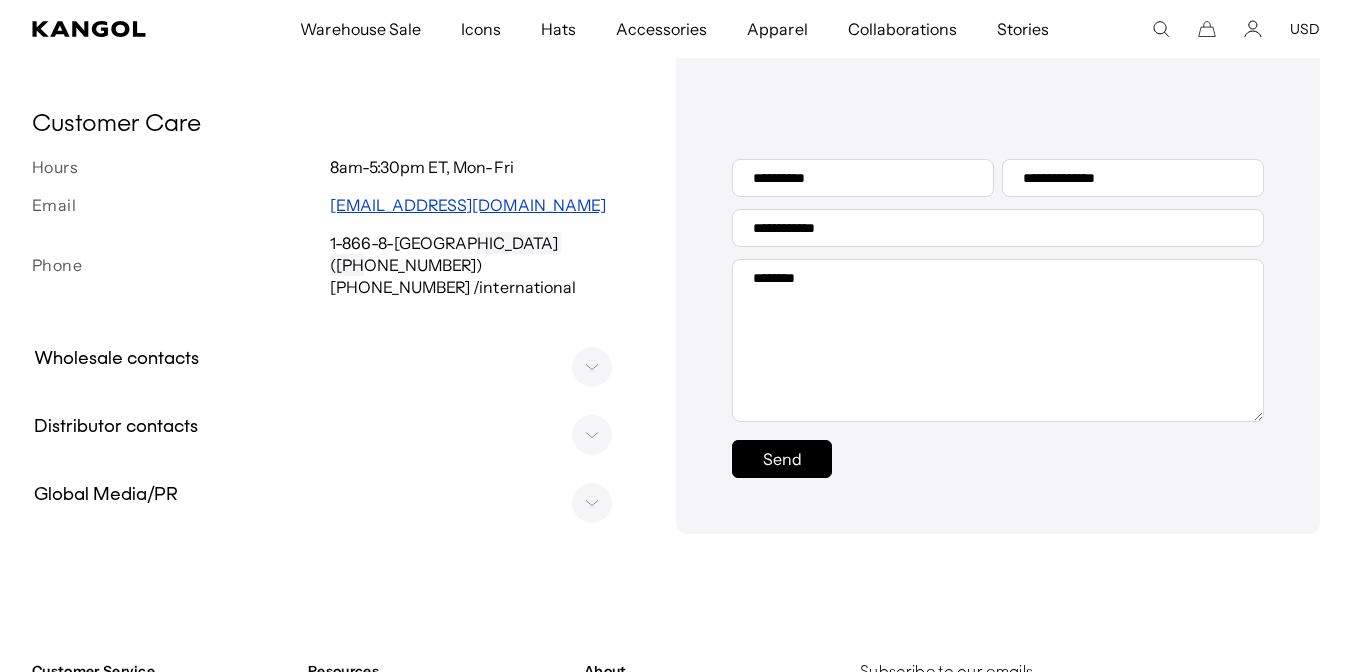 scroll, scrollTop: 0, scrollLeft: 412, axis: horizontal 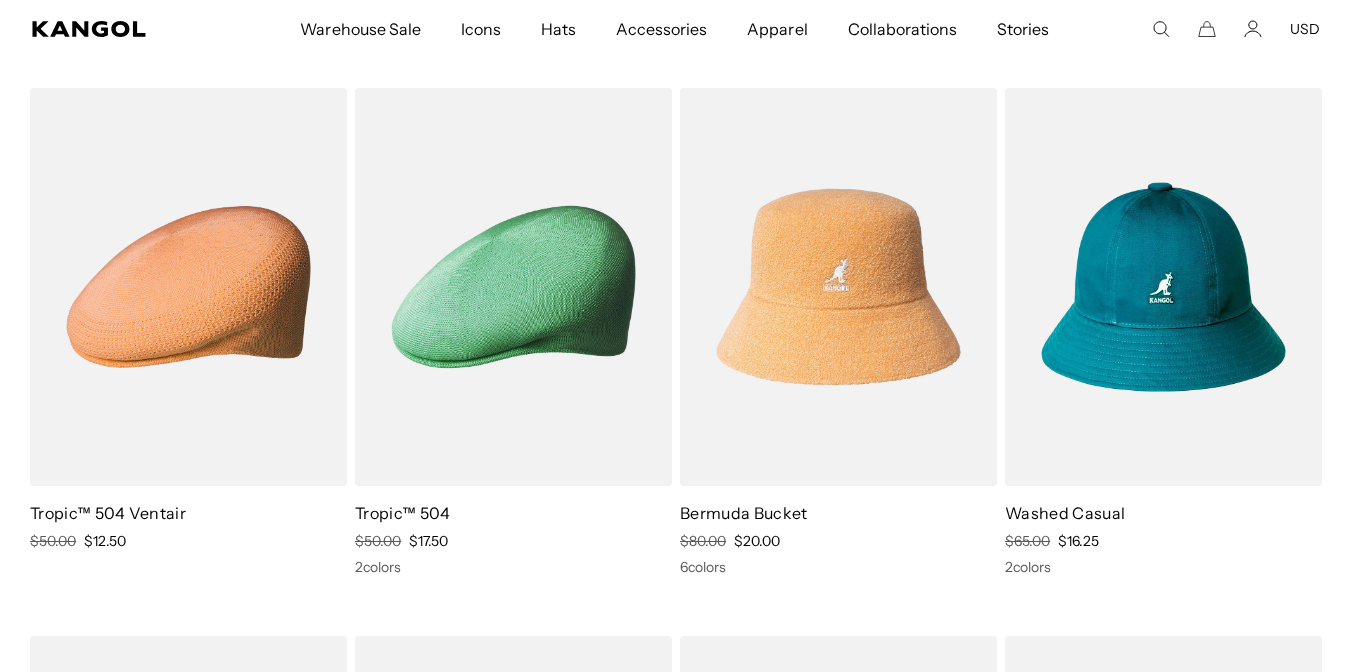 click at bounding box center [1163, 287] 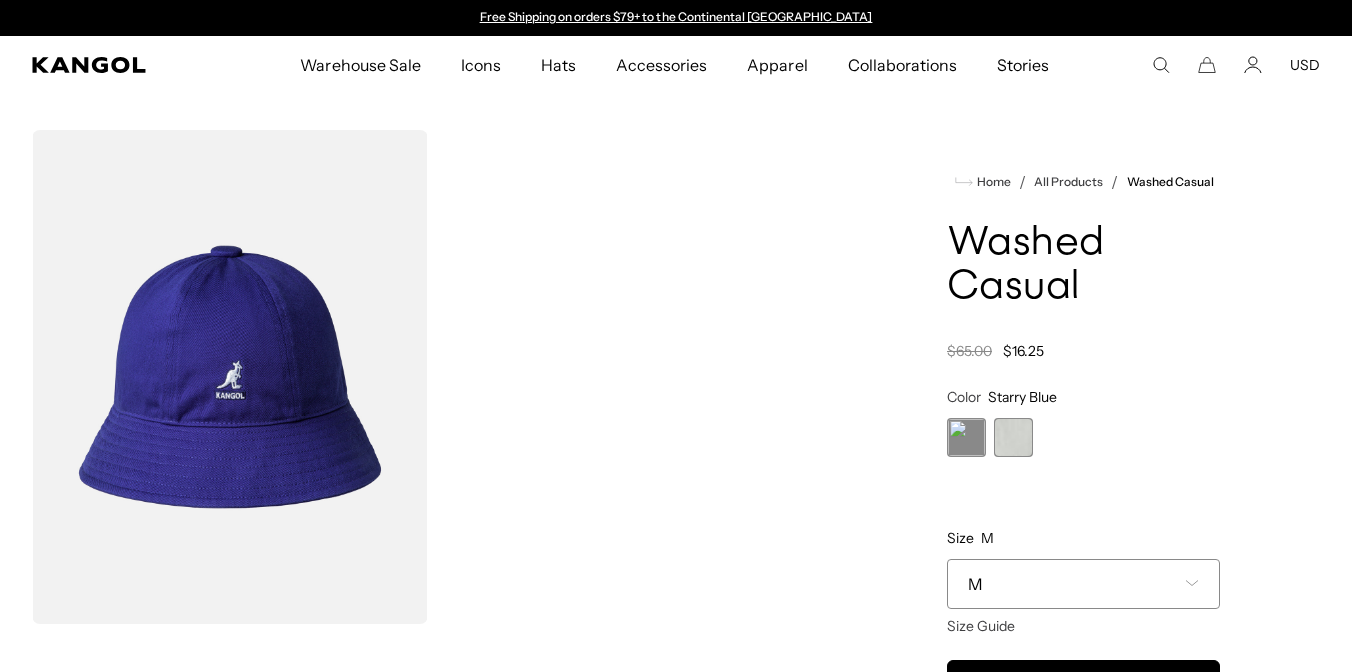 scroll, scrollTop: 95, scrollLeft: 0, axis: vertical 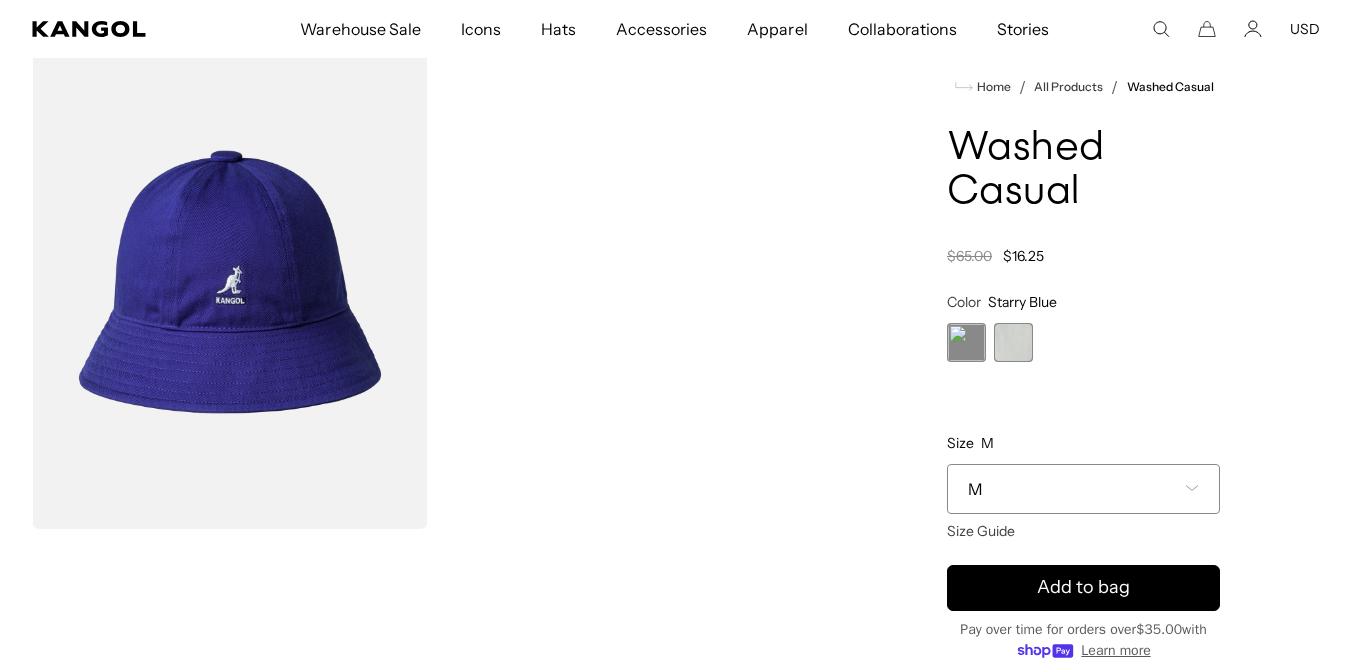 click on "M" at bounding box center [1083, 489] 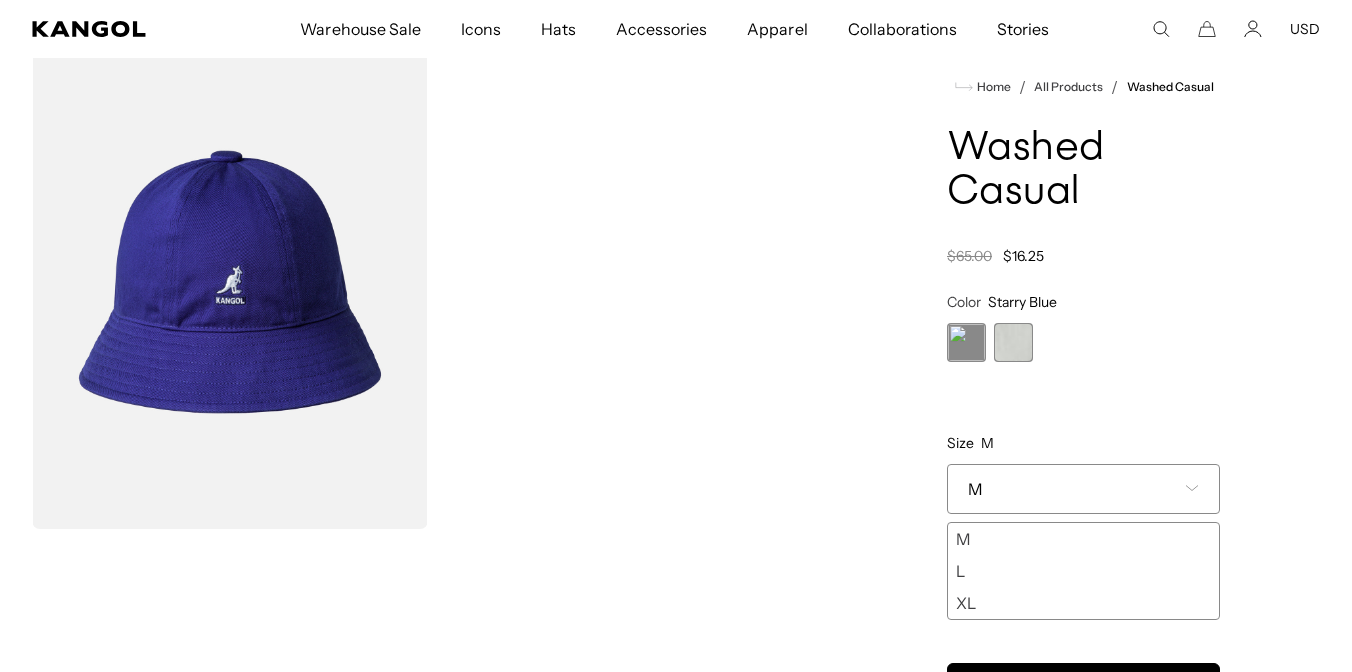 scroll, scrollTop: 0, scrollLeft: 0, axis: both 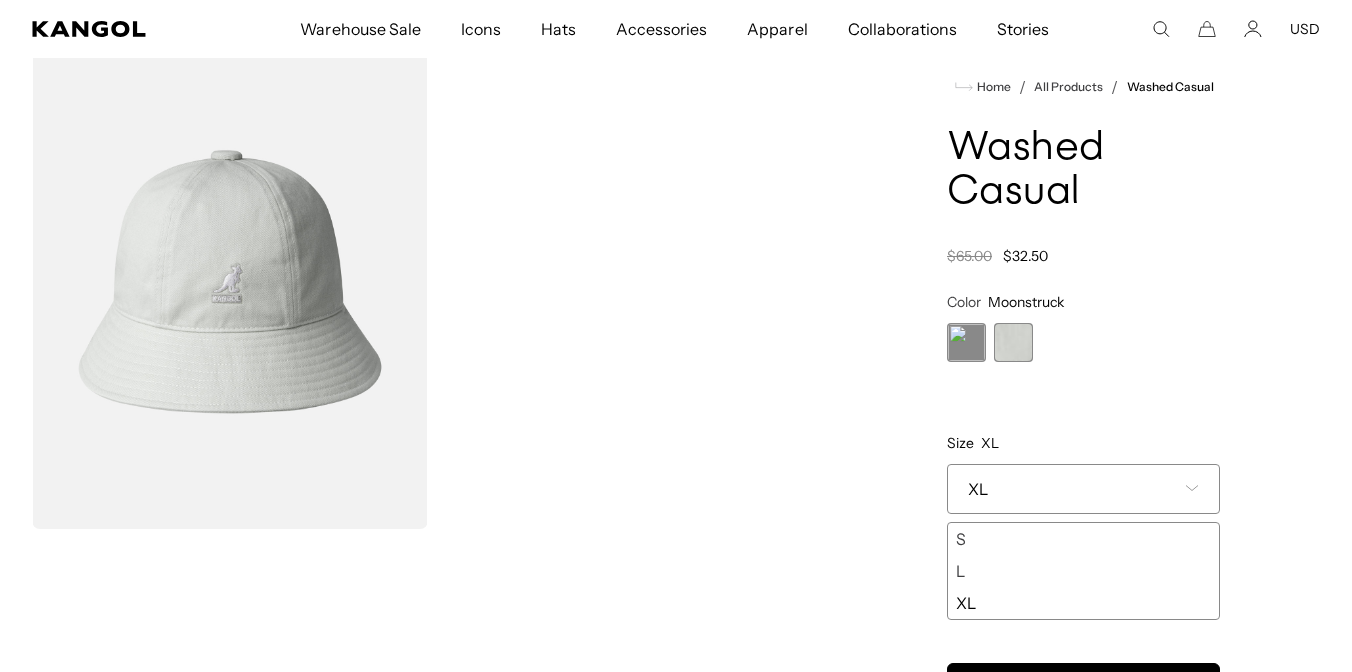 click at bounding box center [966, 342] 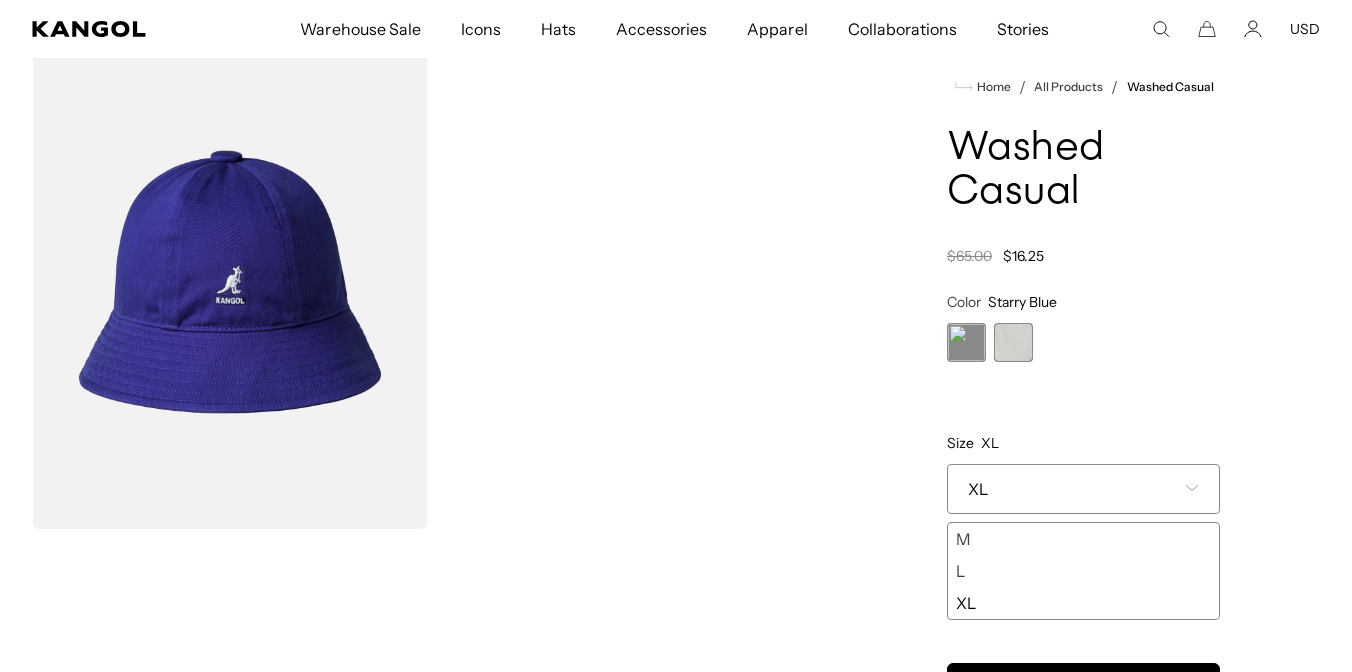 click on "L" at bounding box center [1083, 571] 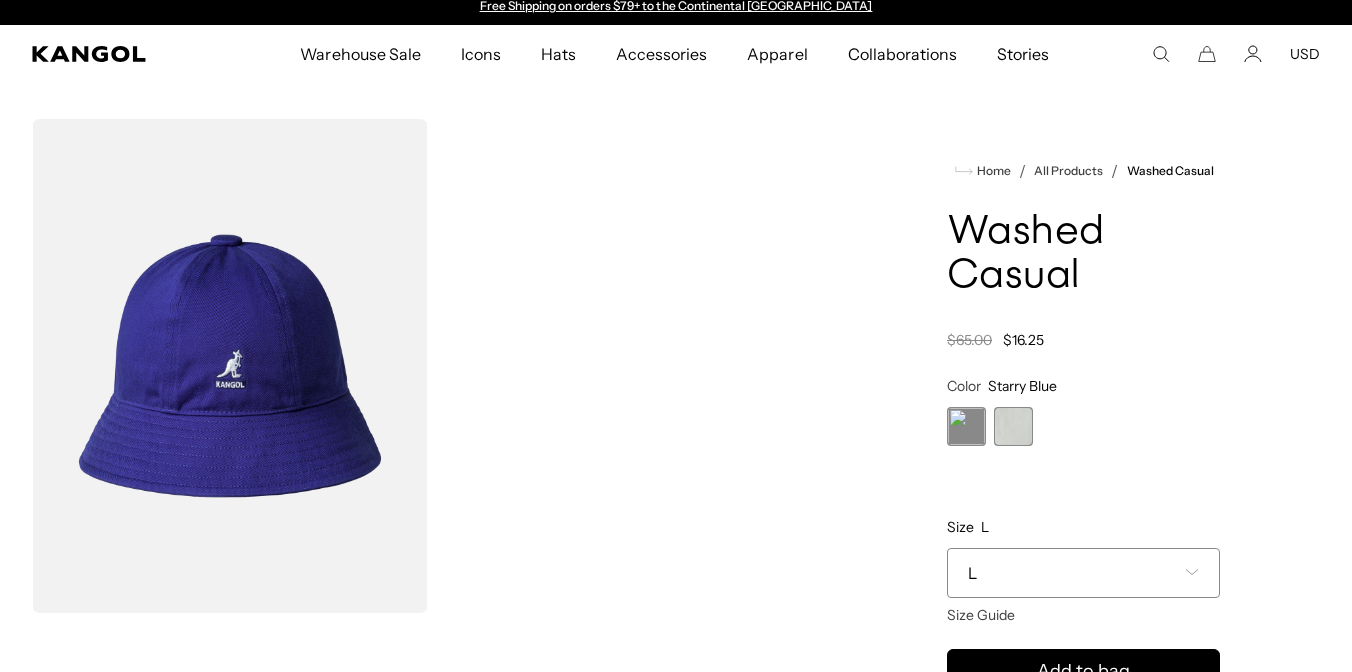scroll, scrollTop: 0, scrollLeft: 0, axis: both 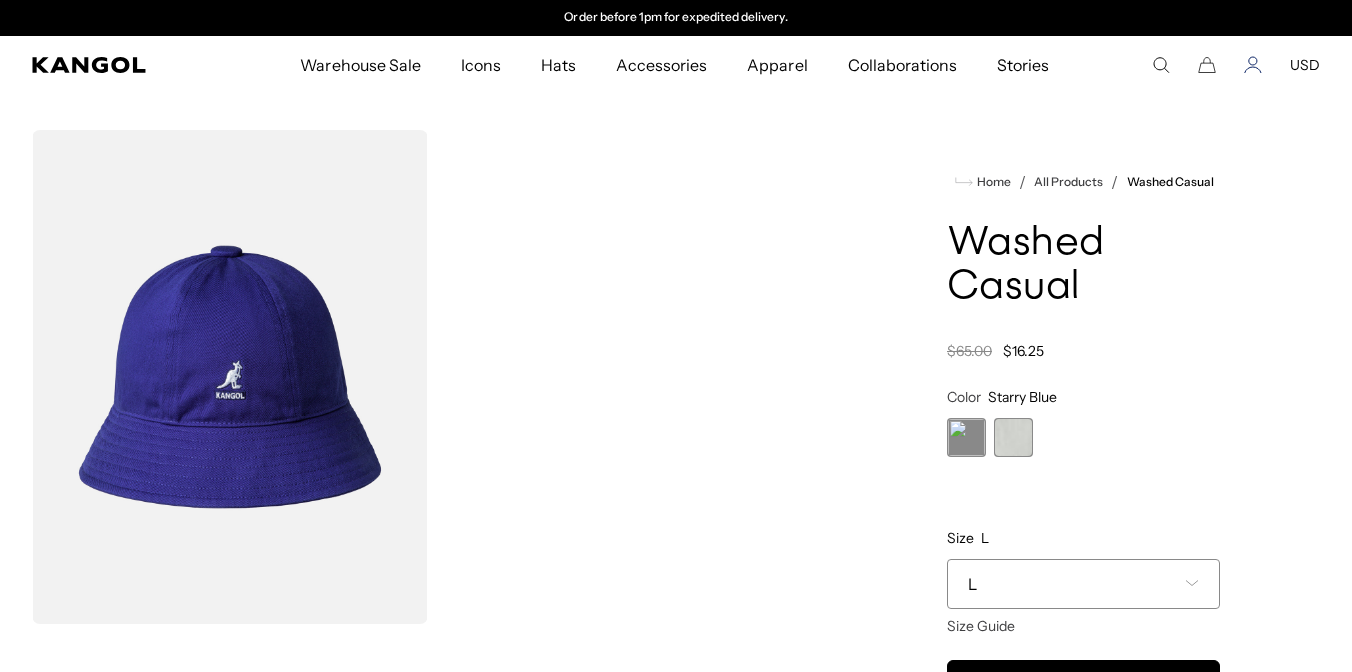 click 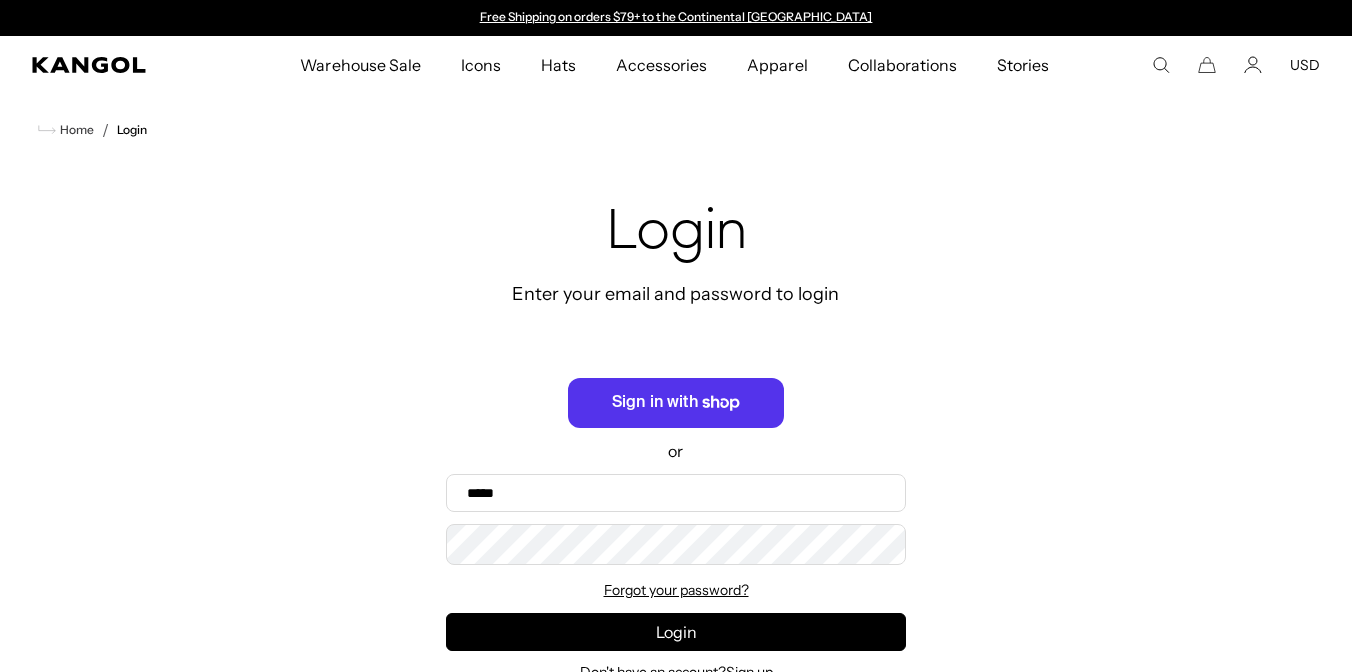 scroll, scrollTop: 0, scrollLeft: 0, axis: both 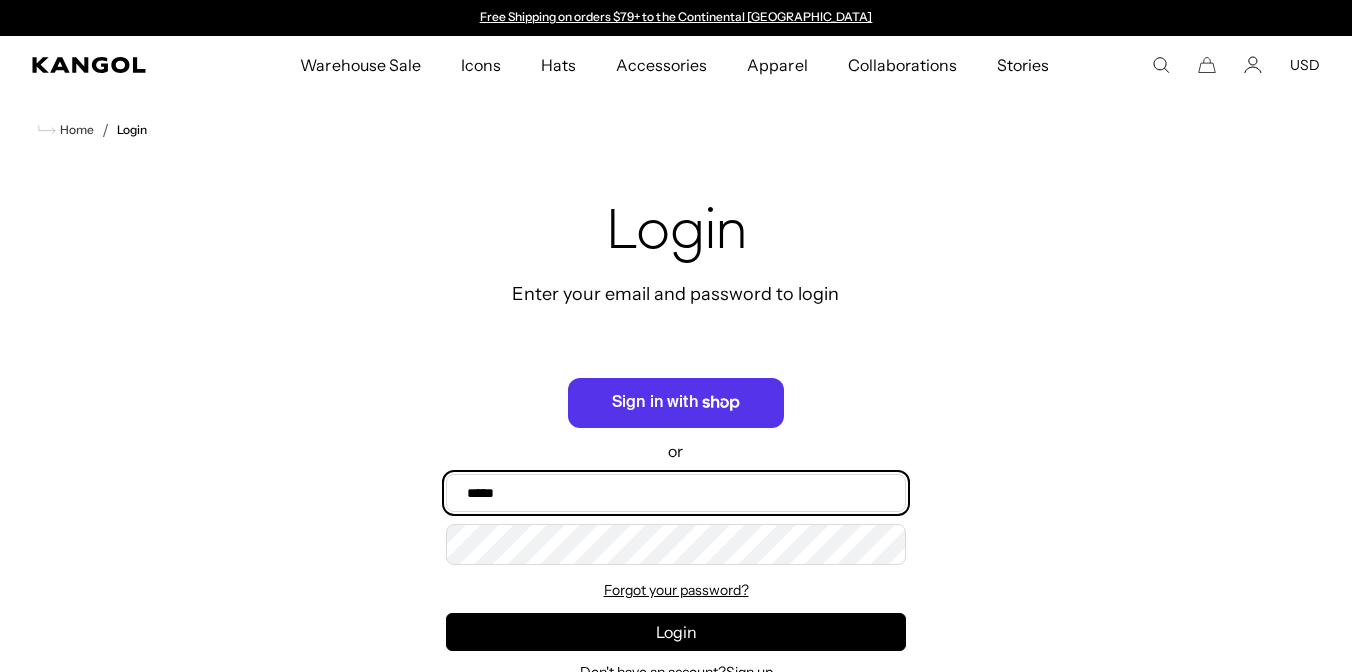 click on "Email" at bounding box center (676, 493) 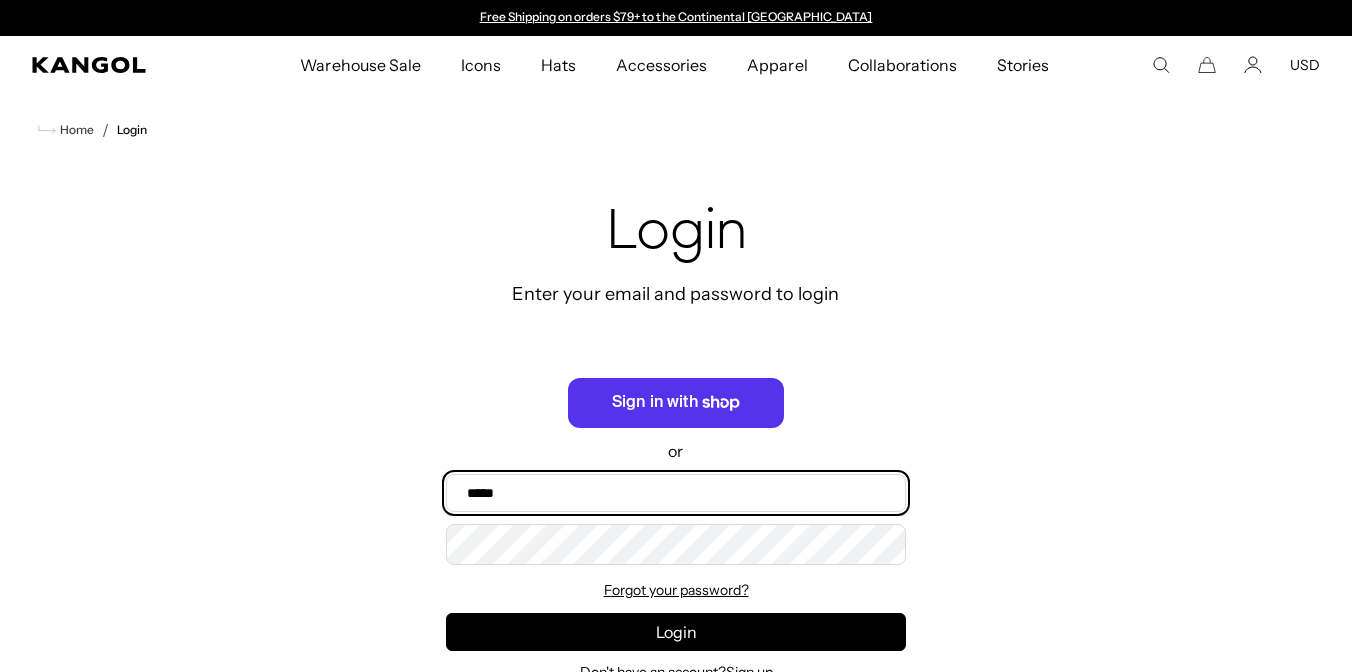 scroll, scrollTop: 0, scrollLeft: 0, axis: both 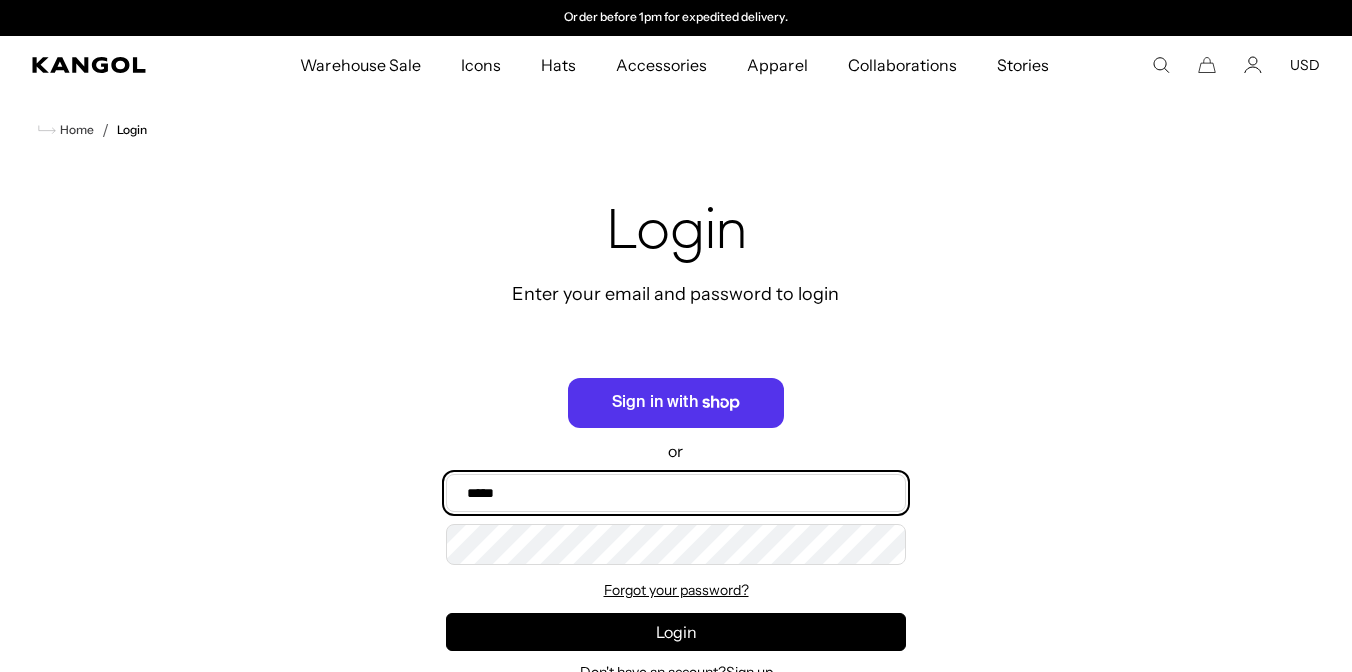 click on "Email" at bounding box center [676, 493] 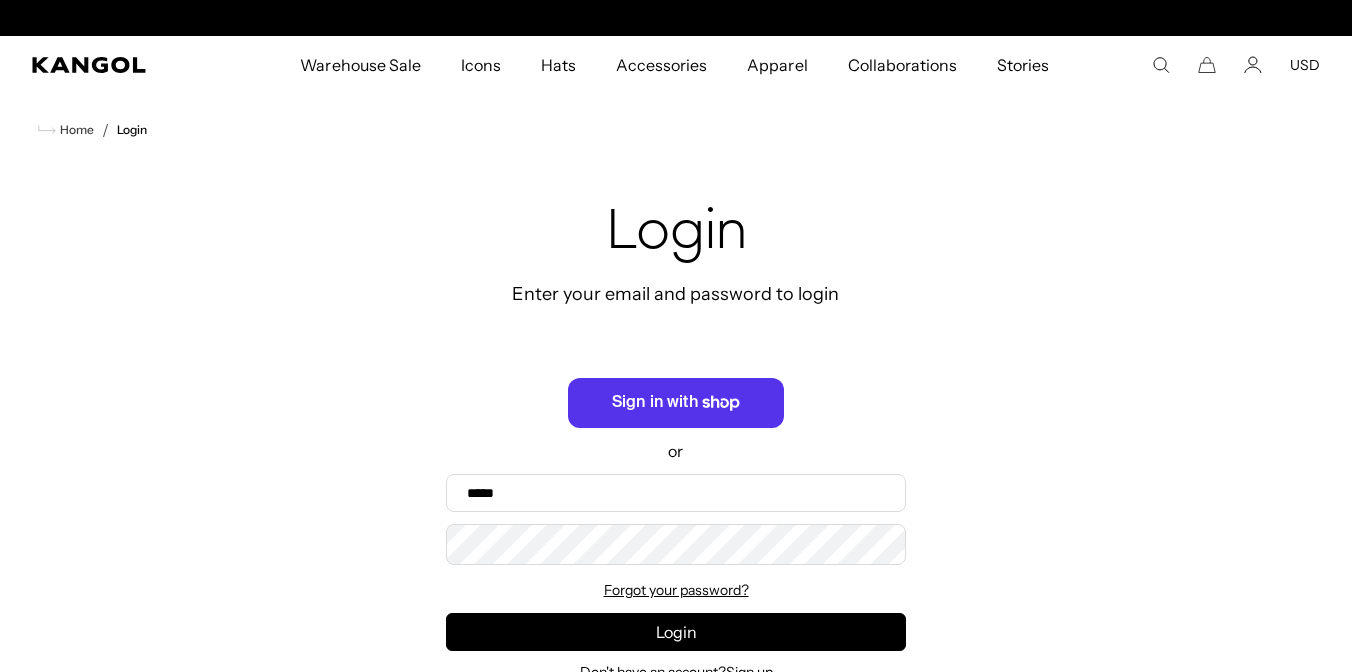scroll, scrollTop: 0, scrollLeft: 0, axis: both 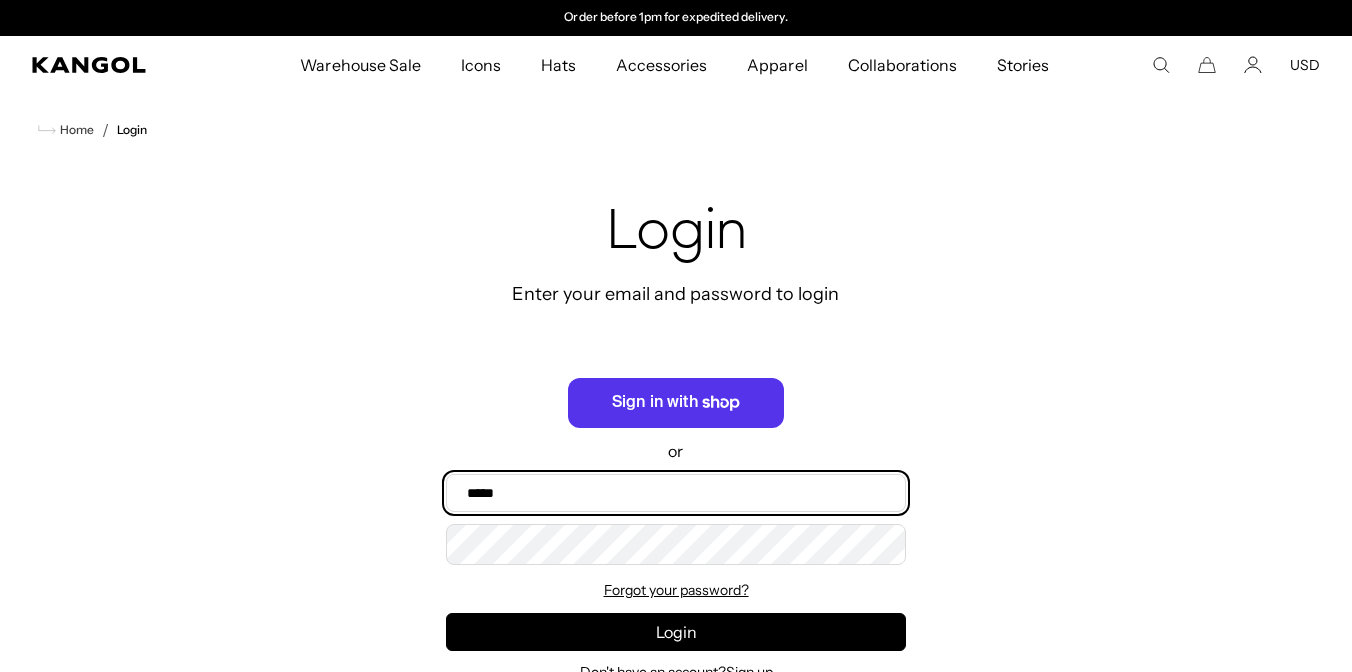 click on "Email" at bounding box center [676, 493] 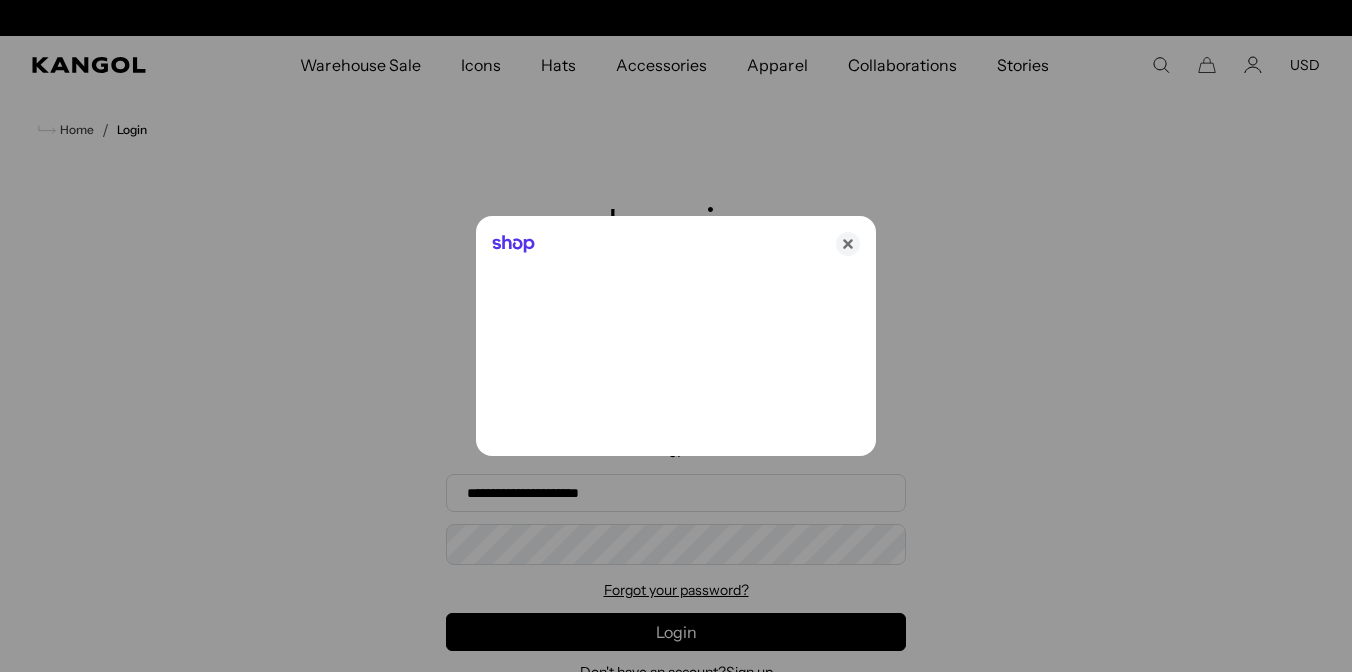 scroll, scrollTop: 0, scrollLeft: 0, axis: both 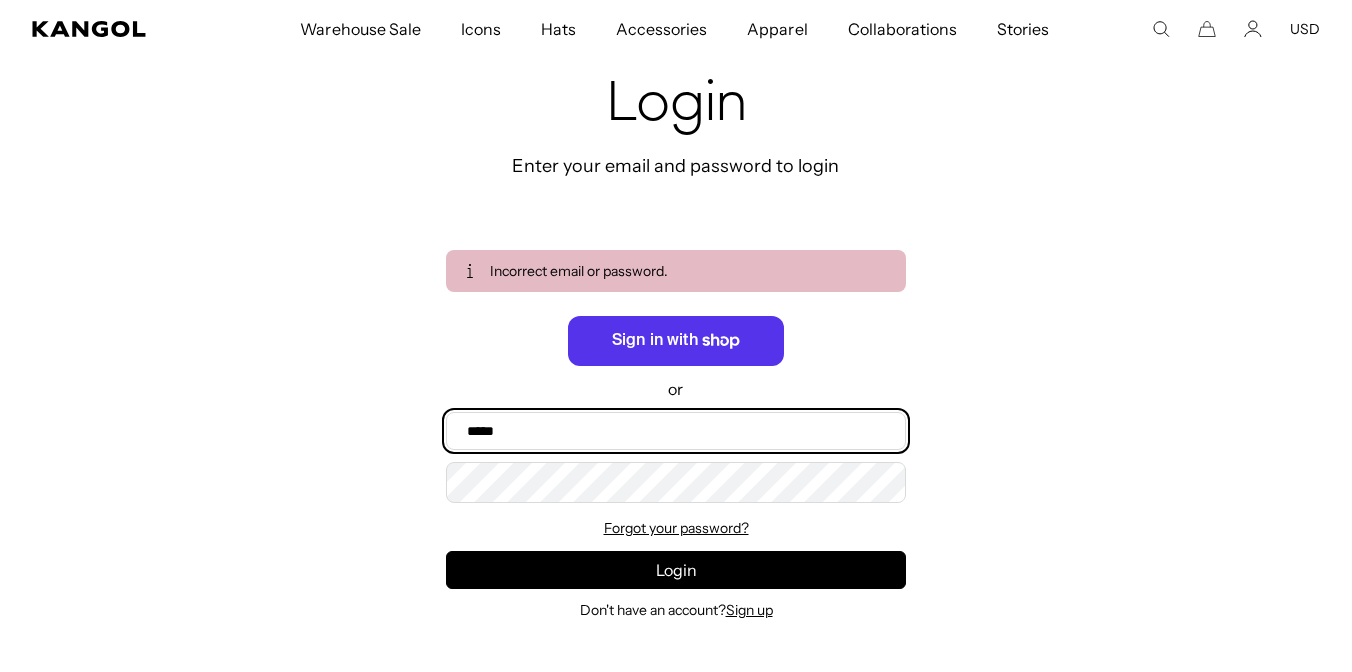 click on "Email" at bounding box center [676, 431] 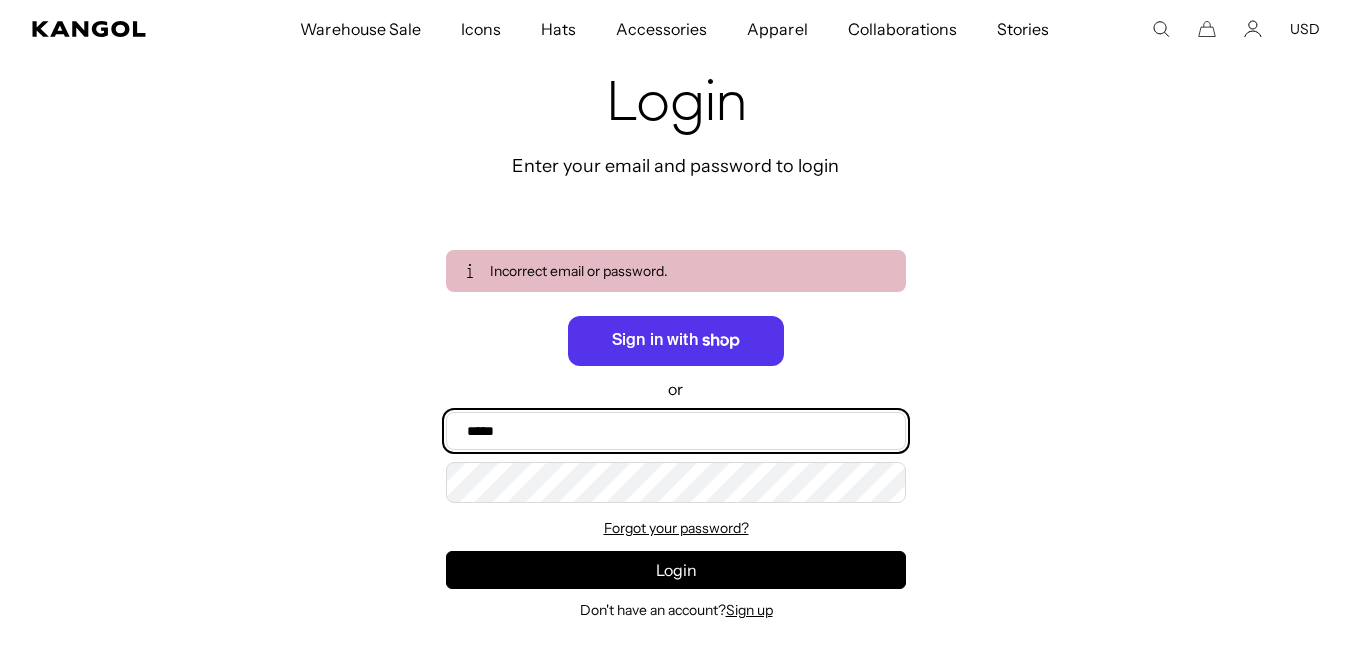 scroll, scrollTop: 0, scrollLeft: 412, axis: horizontal 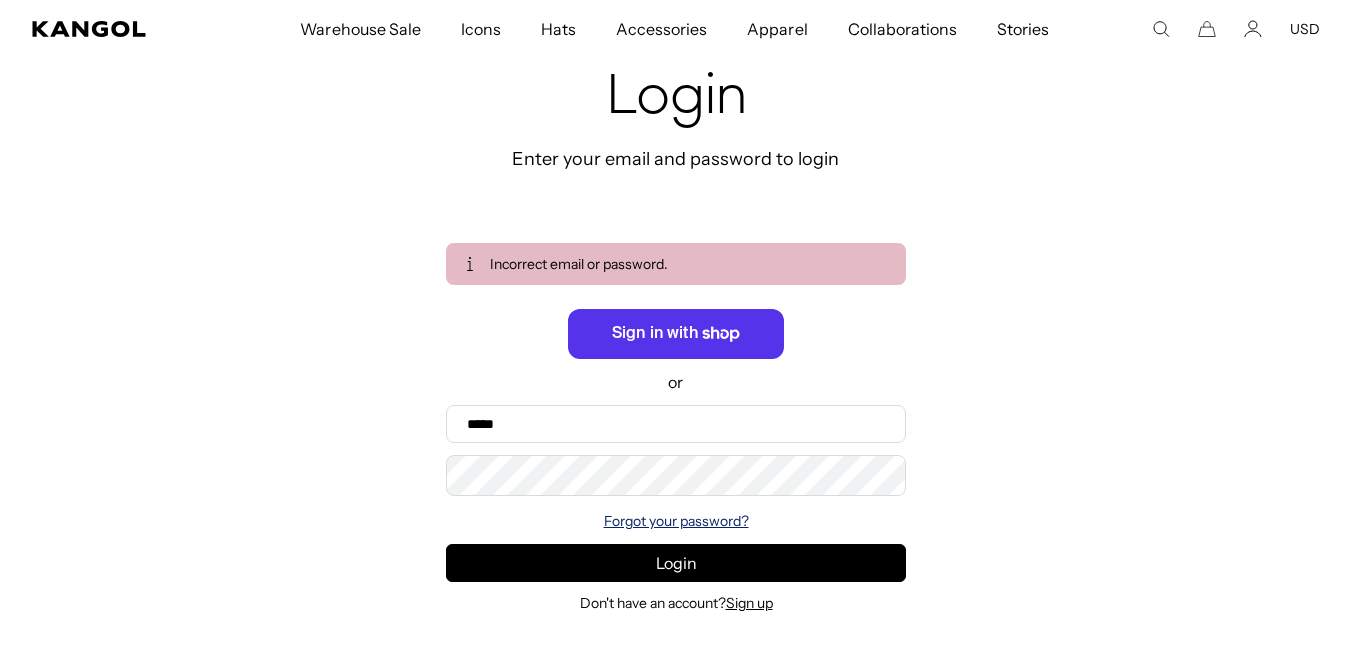 click on "Forgot your password?" at bounding box center (676, 521) 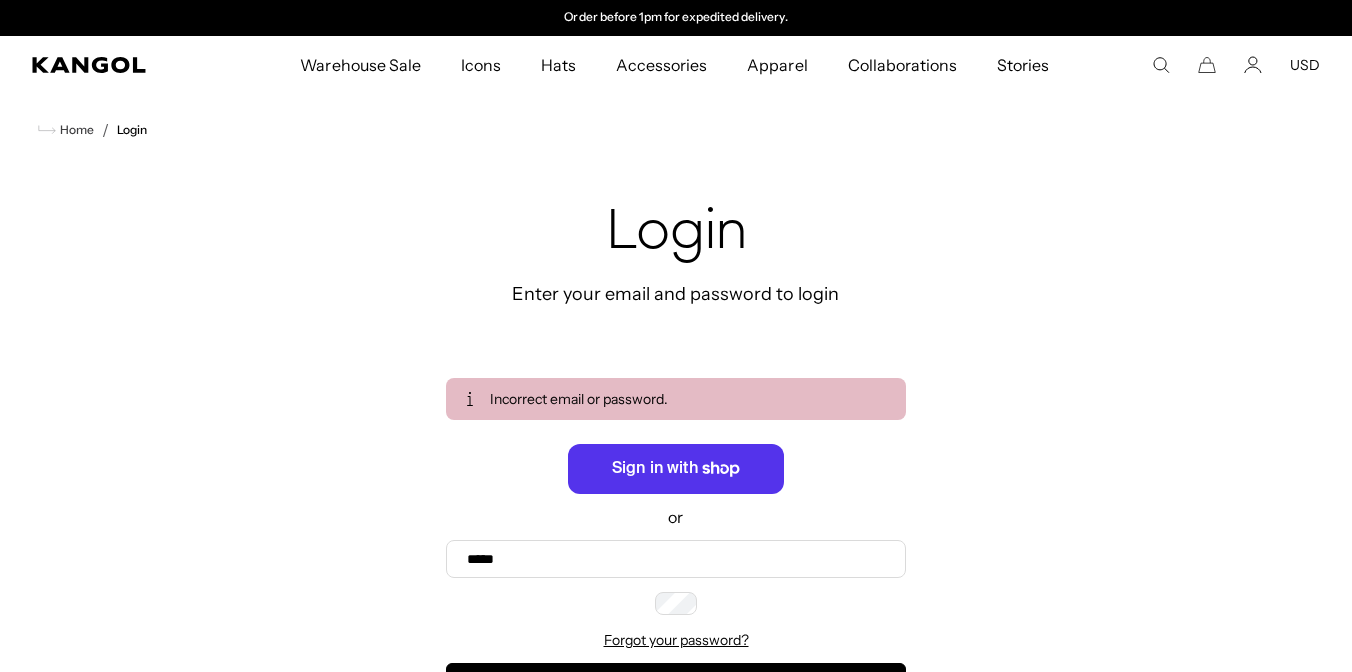 click on "Email" at bounding box center [0, 0] 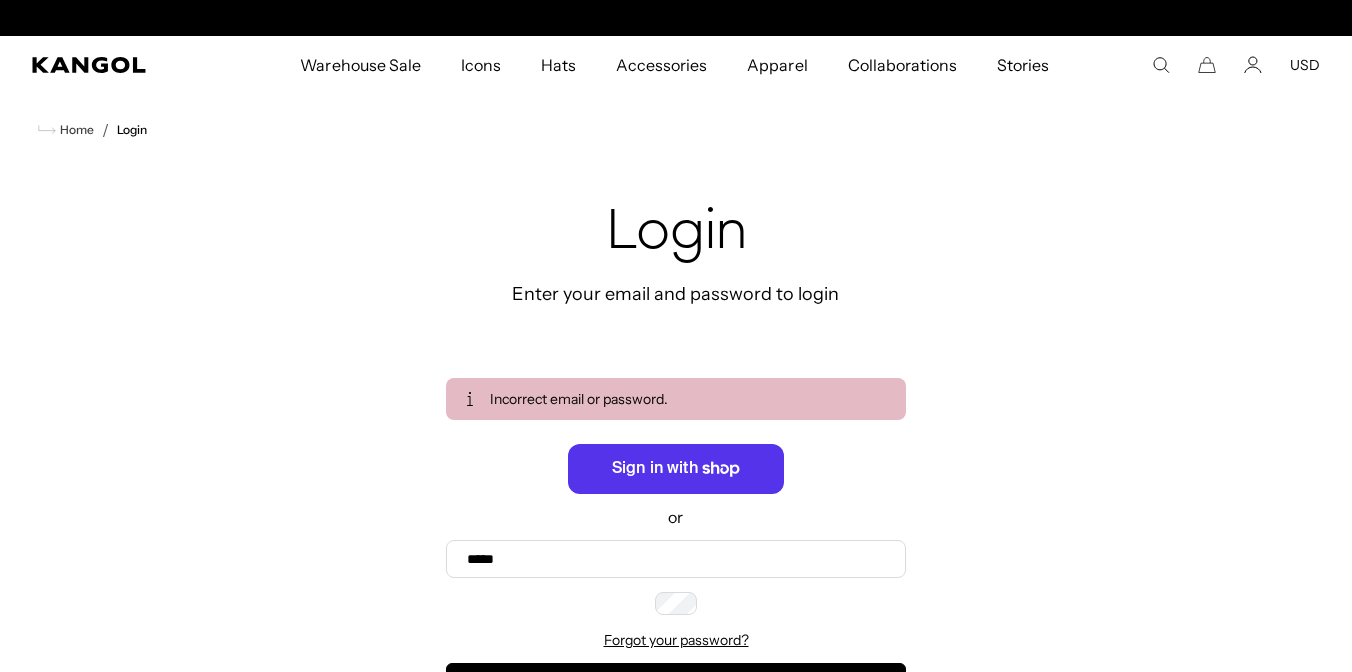 scroll, scrollTop: 0, scrollLeft: 0, axis: both 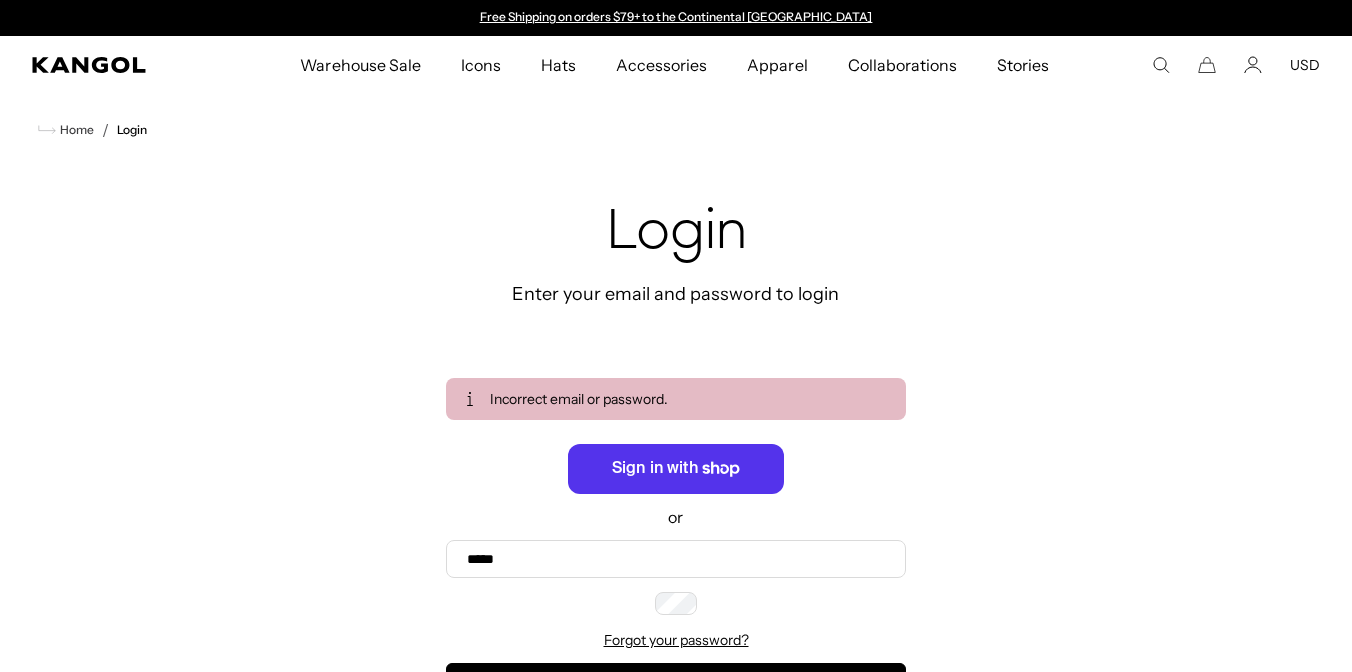 click on "Recover" at bounding box center [0, 0] 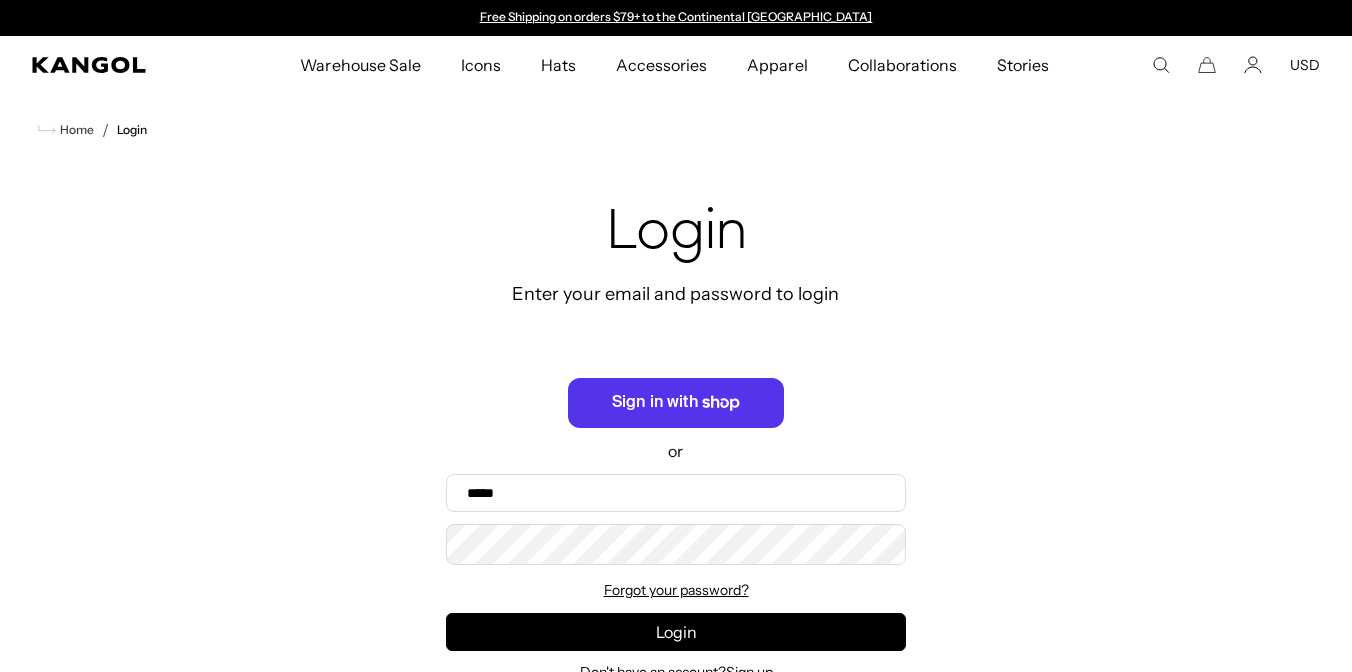 scroll, scrollTop: 0, scrollLeft: 0, axis: both 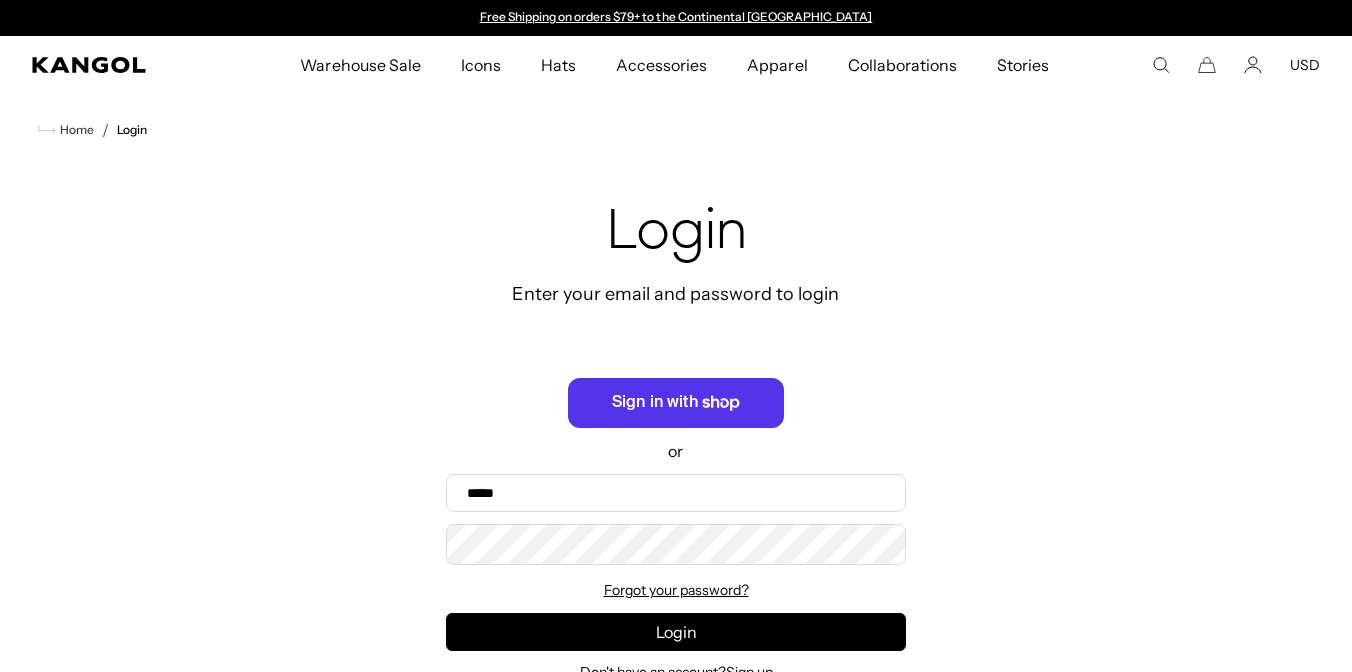 type on "**********" 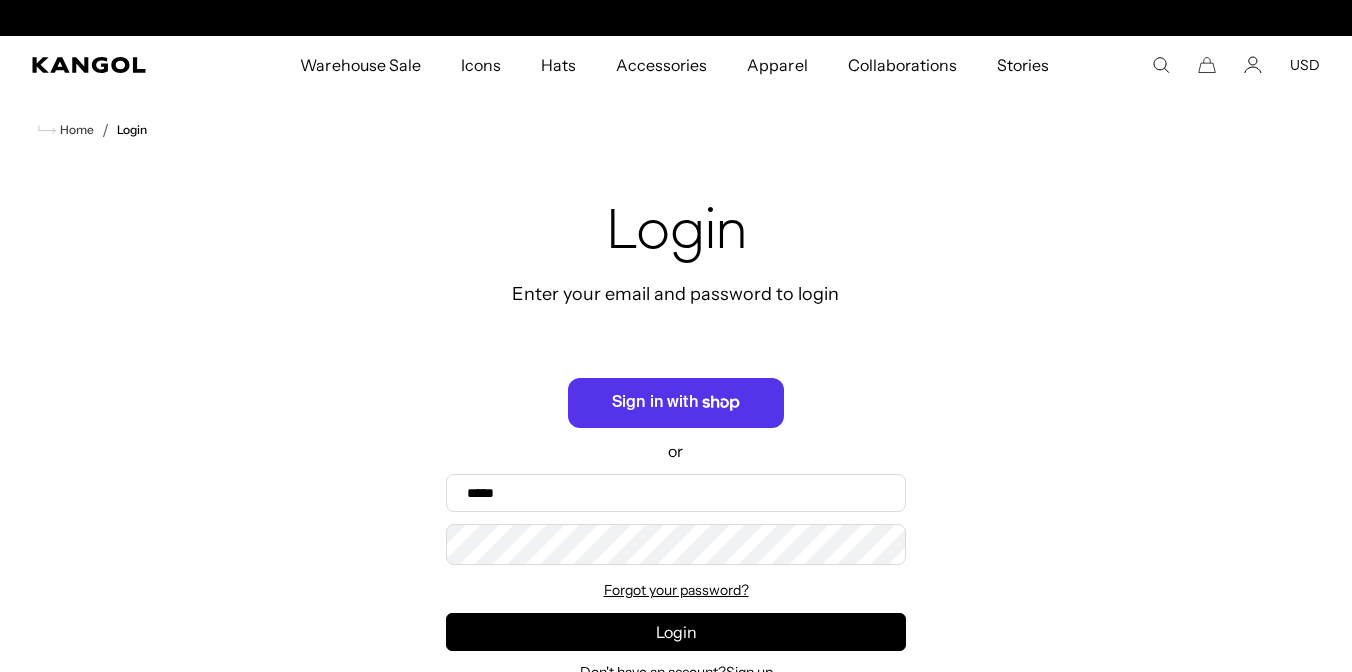 scroll, scrollTop: 0, scrollLeft: 412, axis: horizontal 